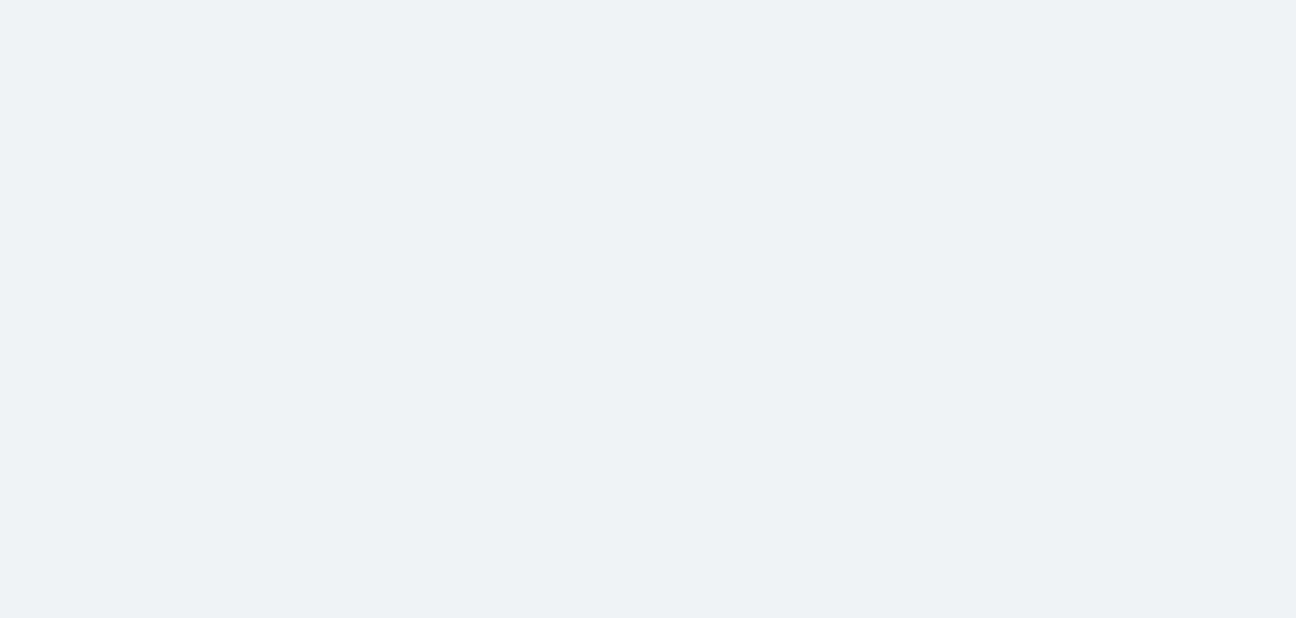 scroll, scrollTop: 0, scrollLeft: 0, axis: both 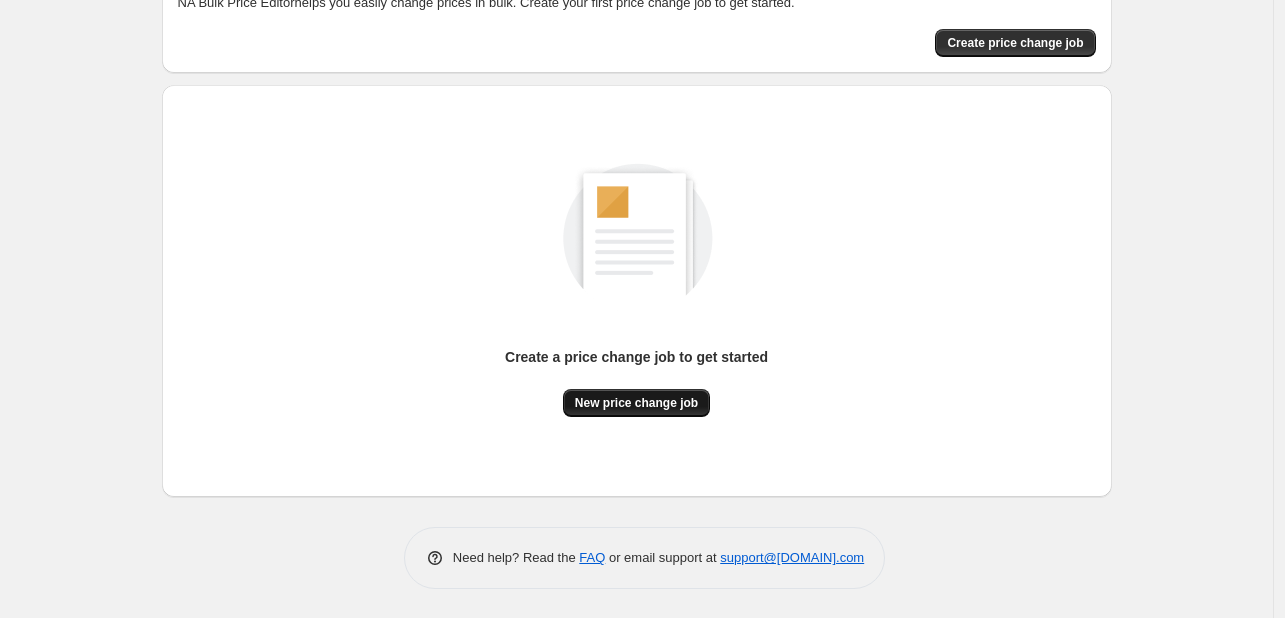 click on "New price change job" at bounding box center [636, 403] 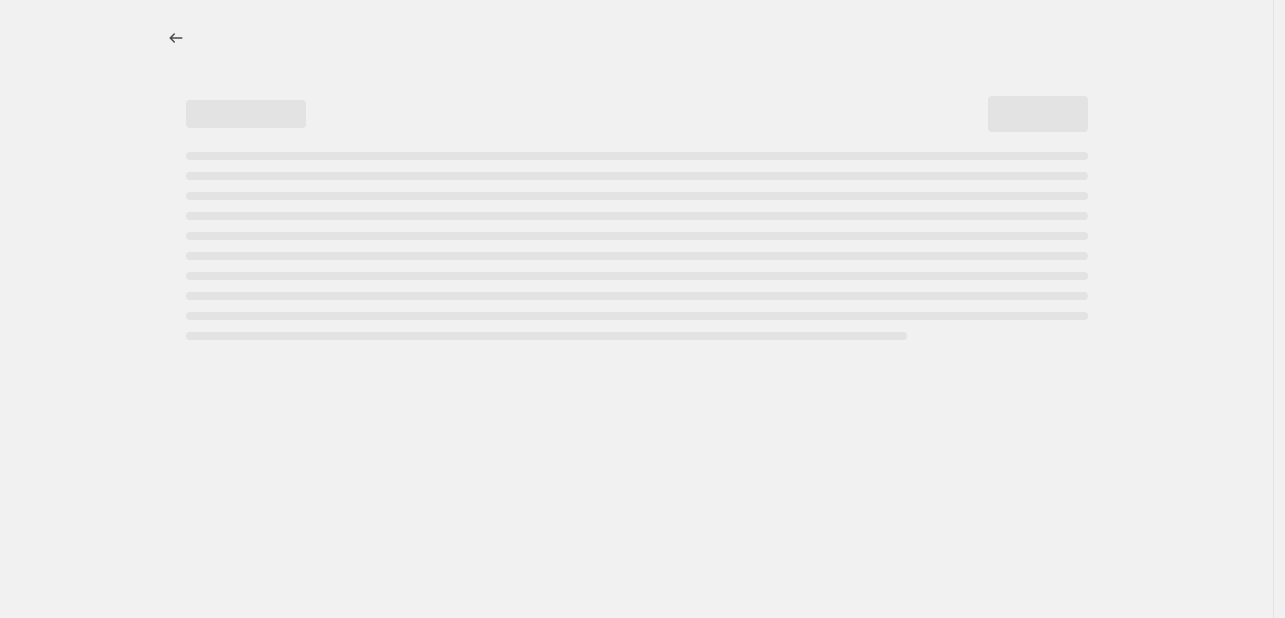 scroll, scrollTop: 0, scrollLeft: 0, axis: both 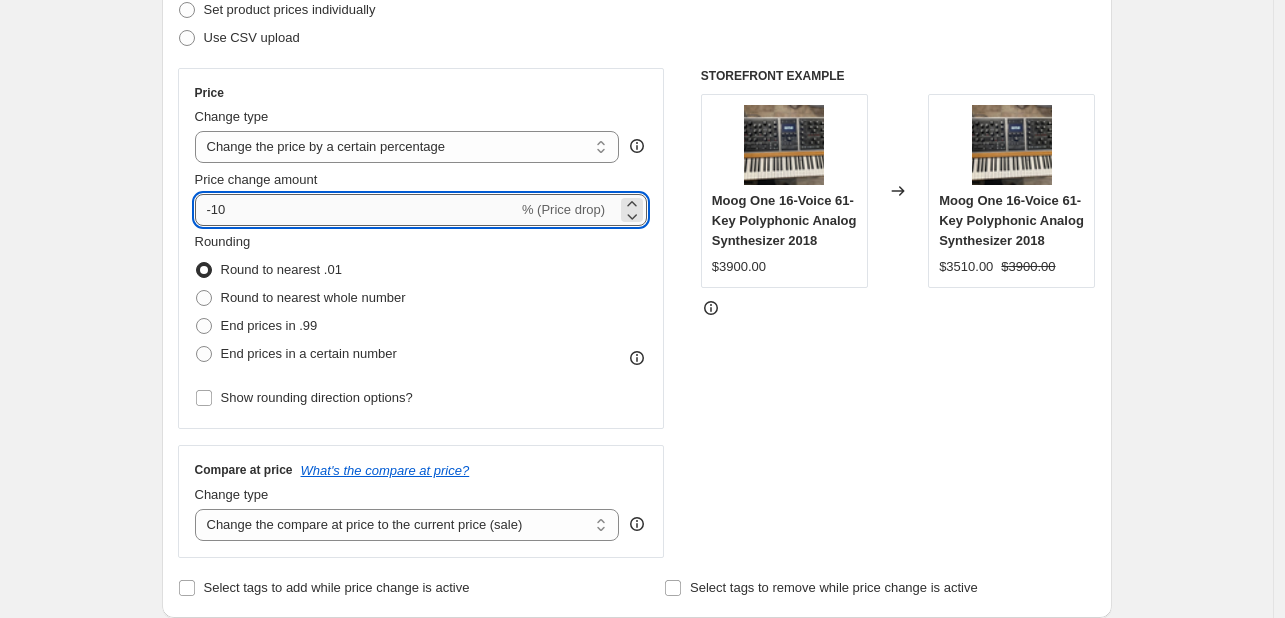 drag, startPoint x: 248, startPoint y: 217, endPoint x: 218, endPoint y: 216, distance: 30.016663 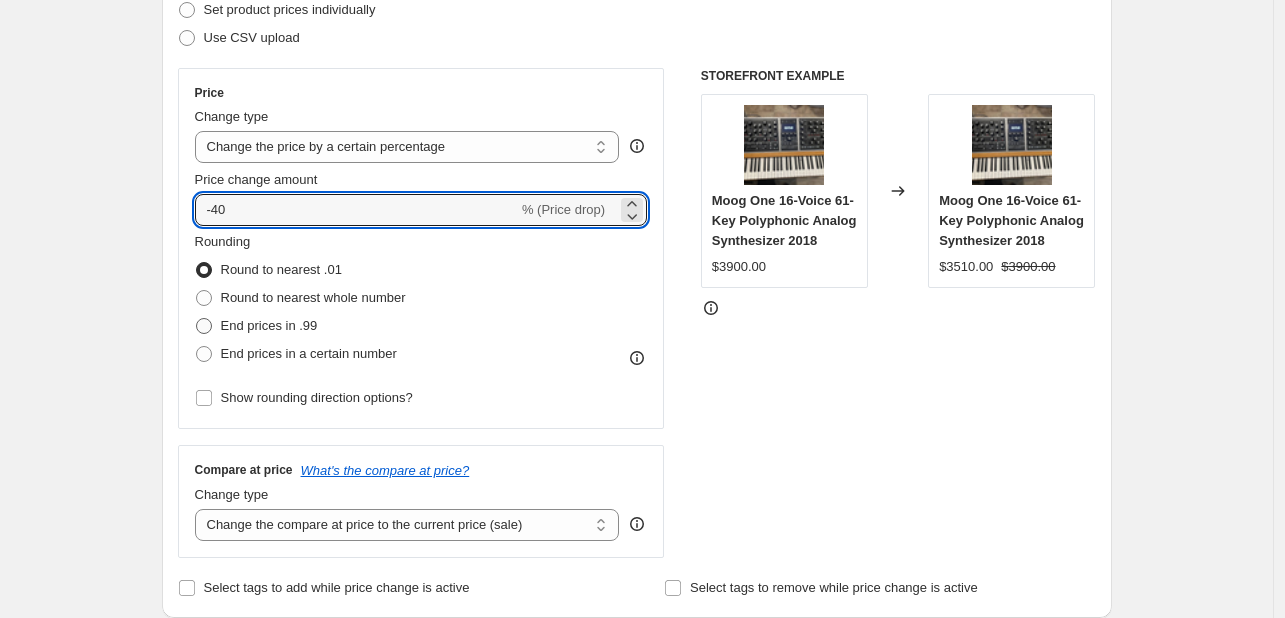 type on "-40" 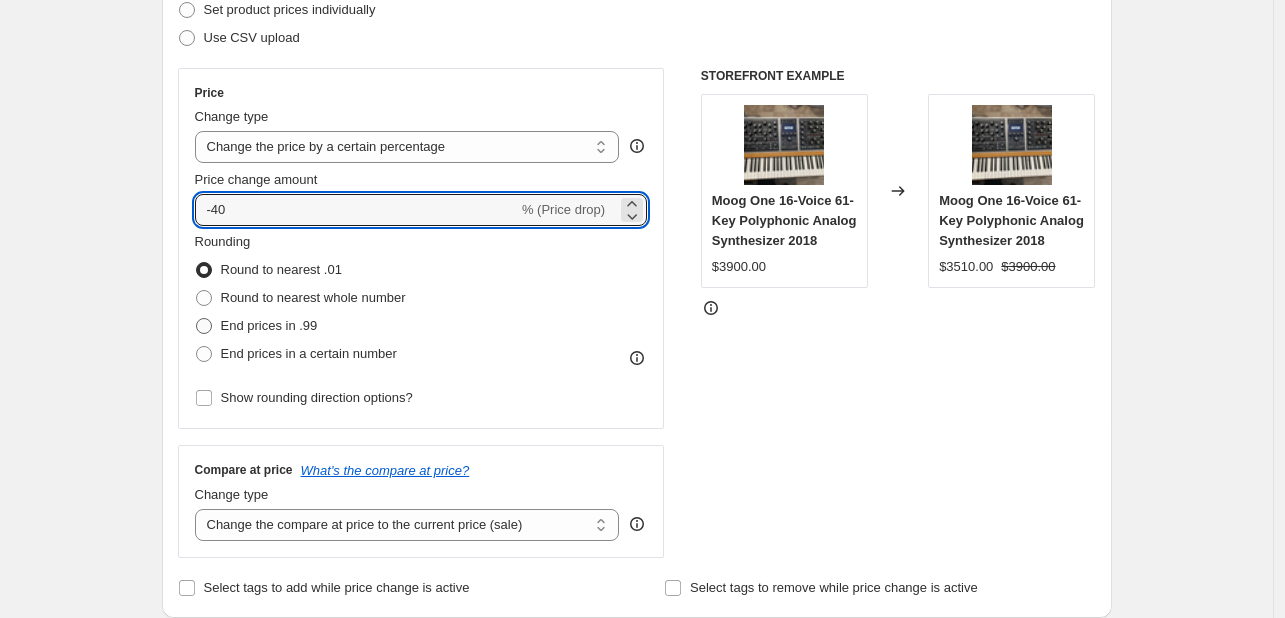 radio on "true" 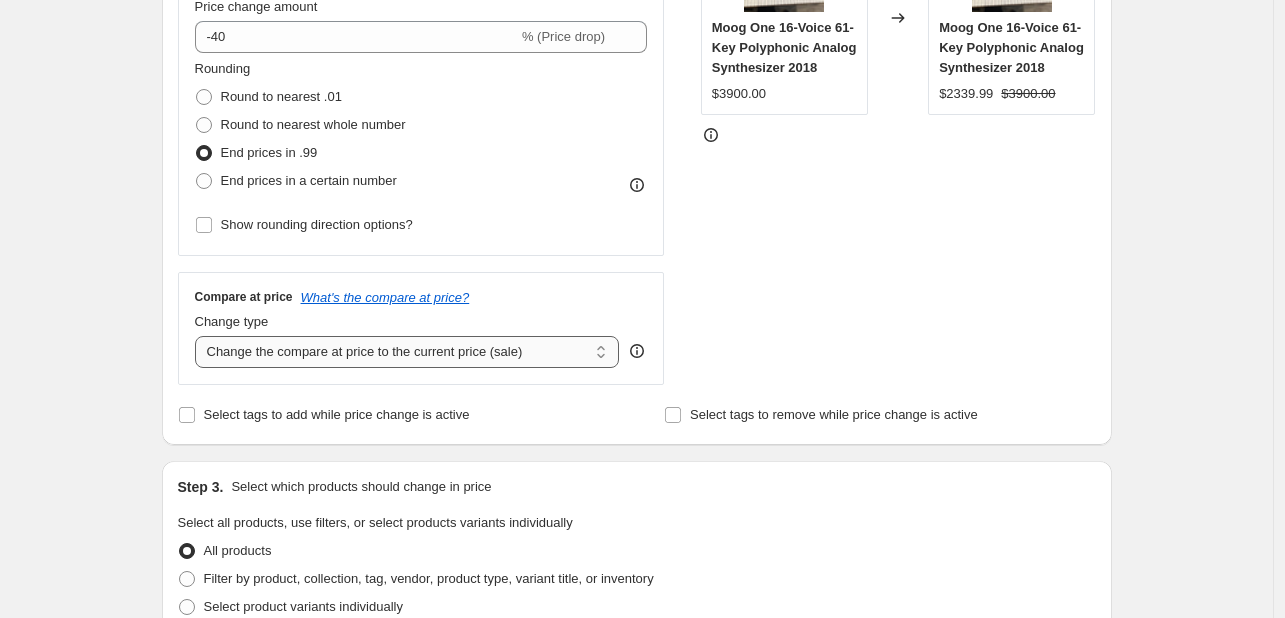 scroll, scrollTop: 465, scrollLeft: 0, axis: vertical 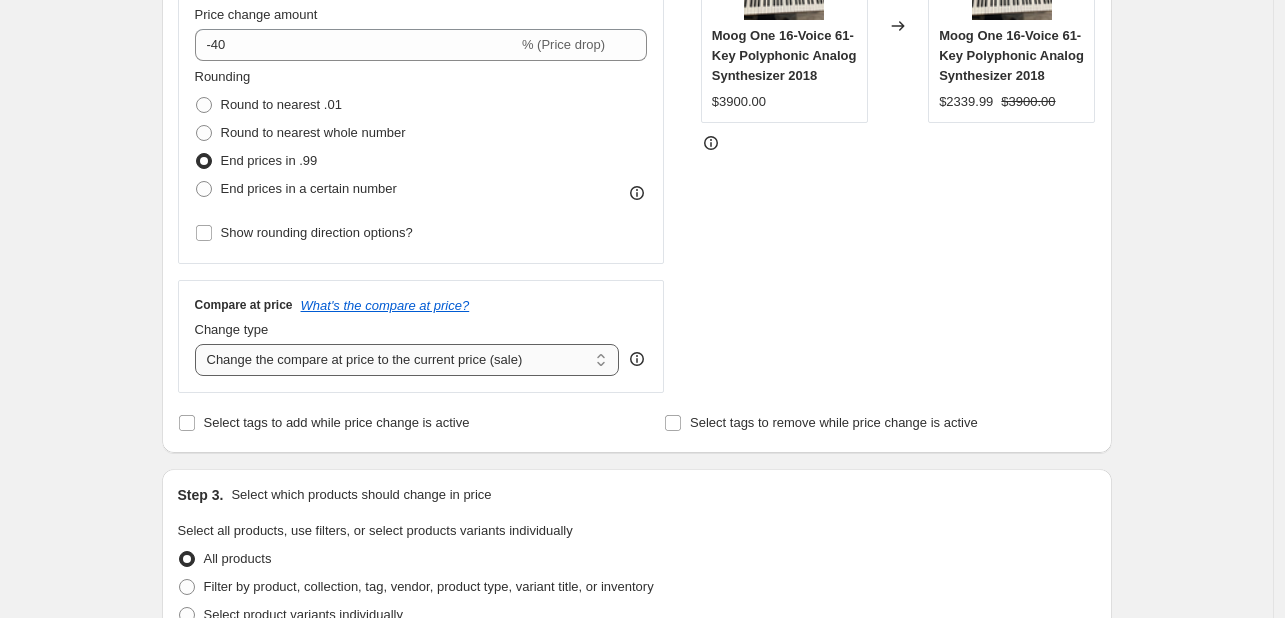 click on "Change the compare at price to the current price (sale) Change the compare at price to a certain amount Change the compare at price by a certain amount Change the compare at price by a certain percentage Change the compare at price by a certain amount relative to the actual price Change the compare at price by a certain percentage relative to the actual price Don't change the compare at price Remove the compare at price" at bounding box center [407, 360] 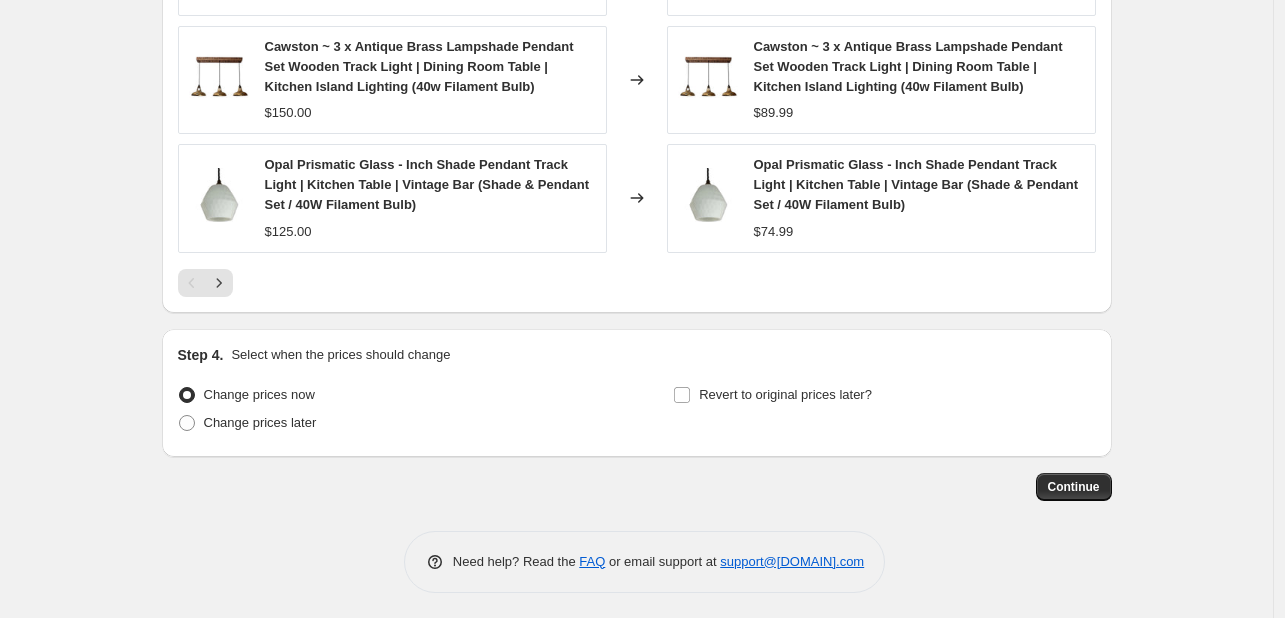 scroll, scrollTop: 1465, scrollLeft: 0, axis: vertical 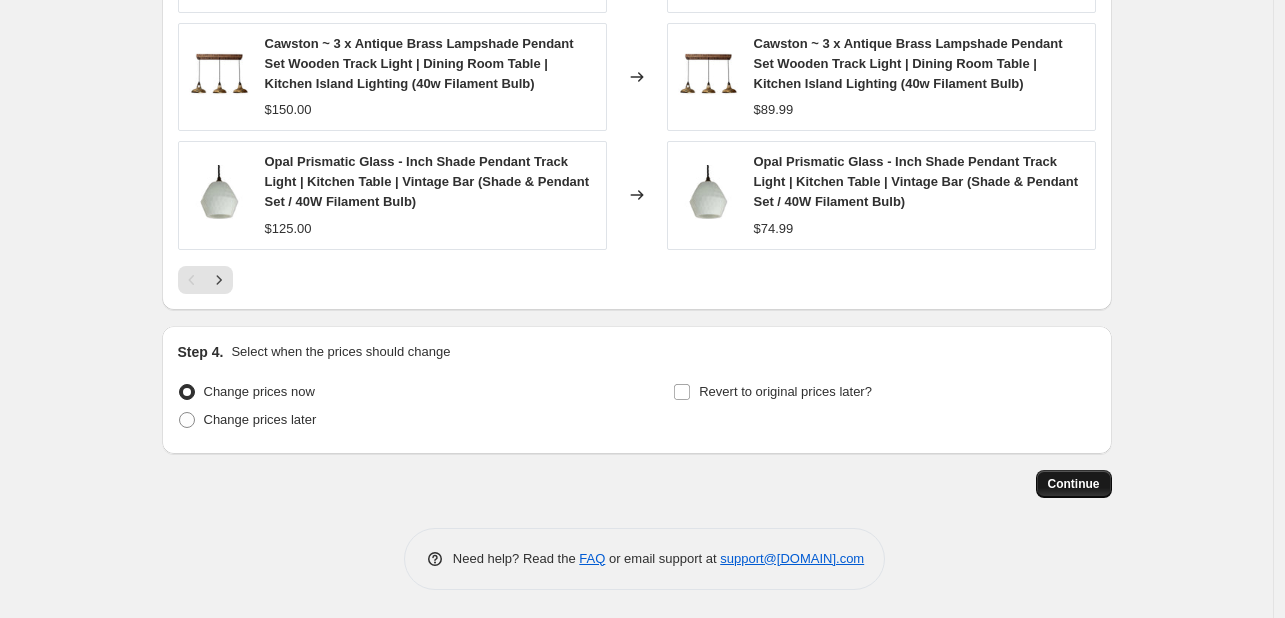 click on "Continue" at bounding box center (1074, 484) 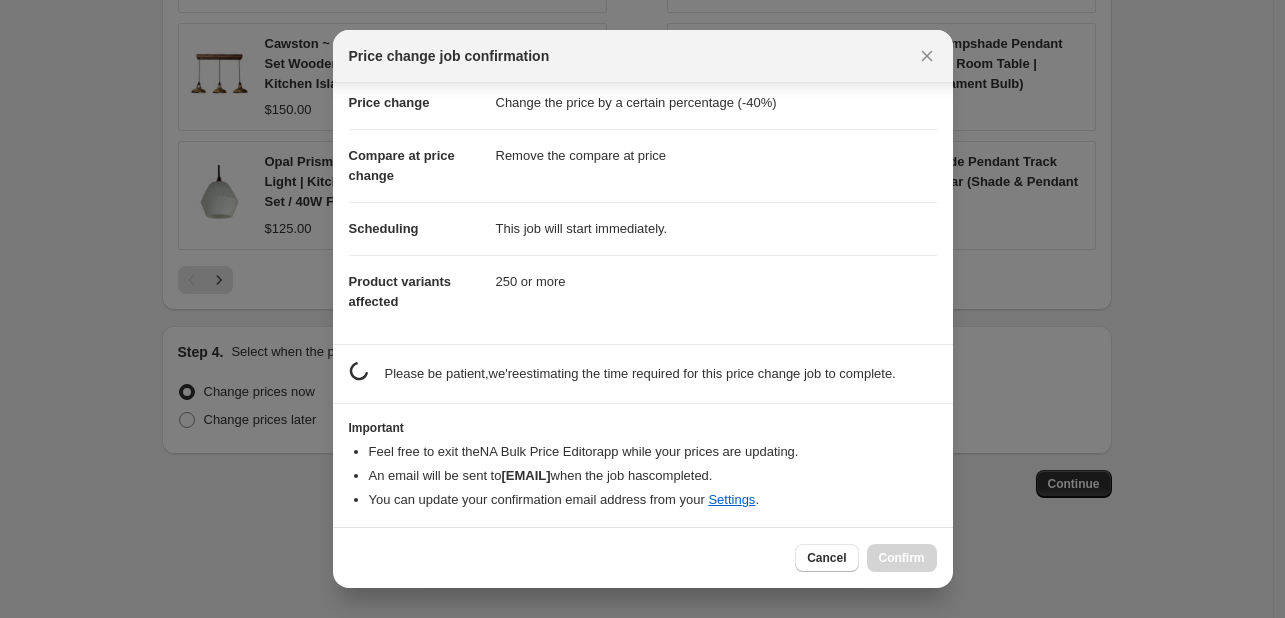scroll, scrollTop: 43, scrollLeft: 0, axis: vertical 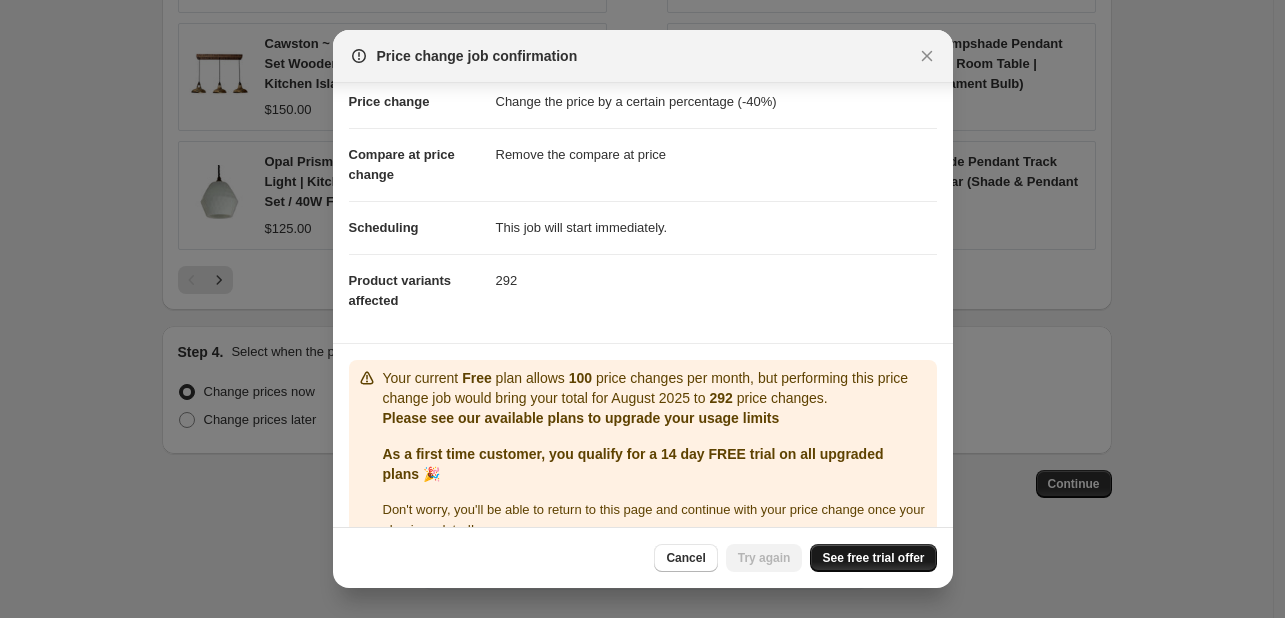 click on "See free trial offer" at bounding box center [873, 558] 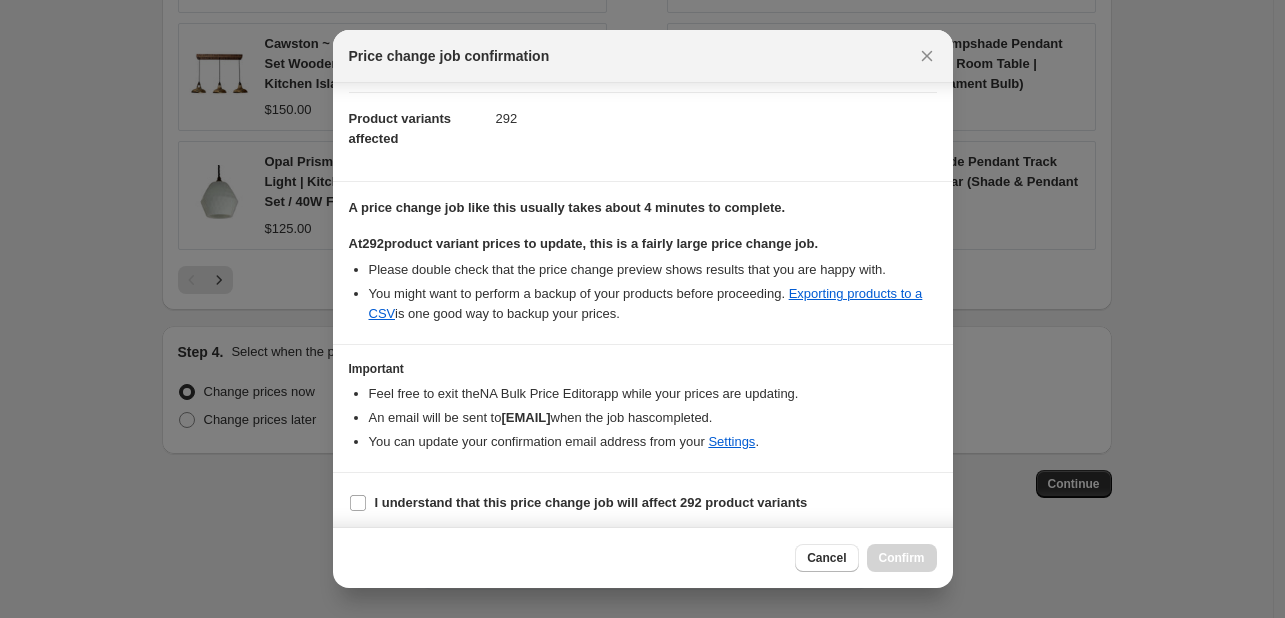 scroll, scrollTop: 209, scrollLeft: 0, axis: vertical 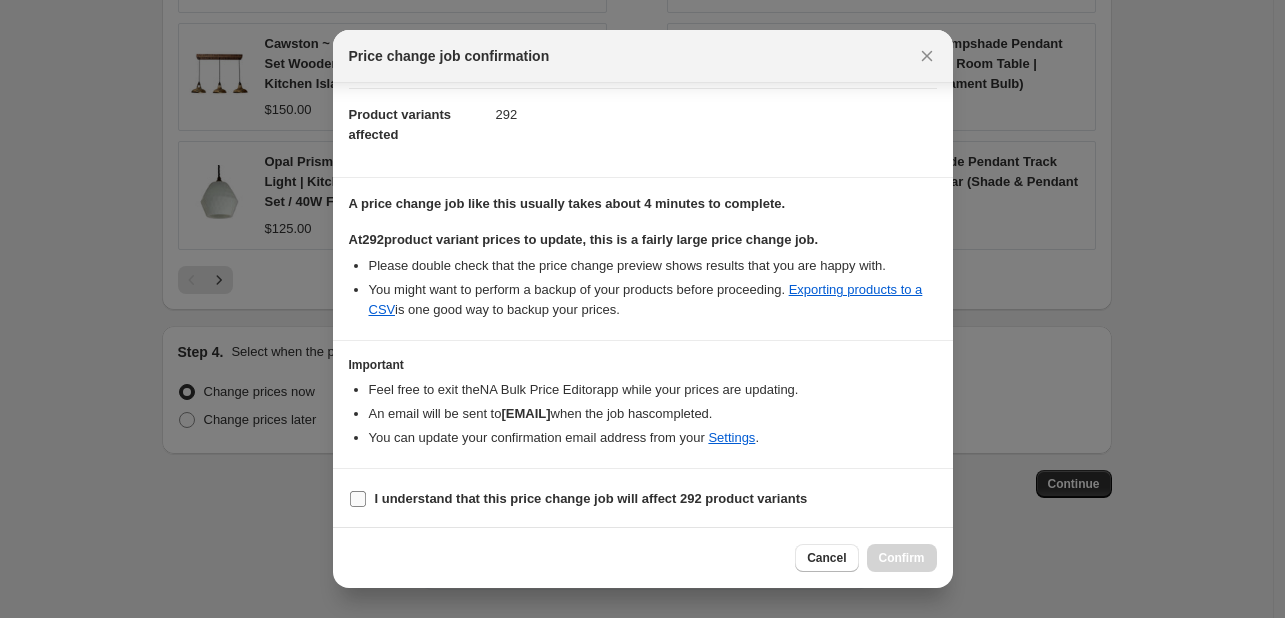click at bounding box center (358, 499) 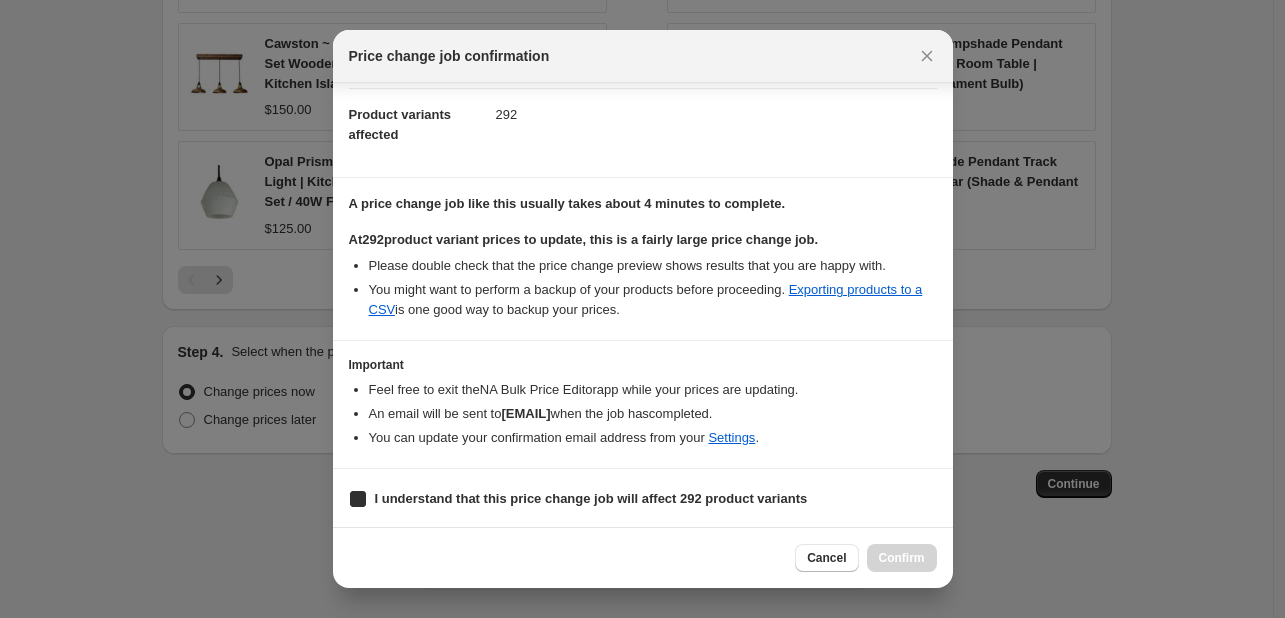 checkbox on "true" 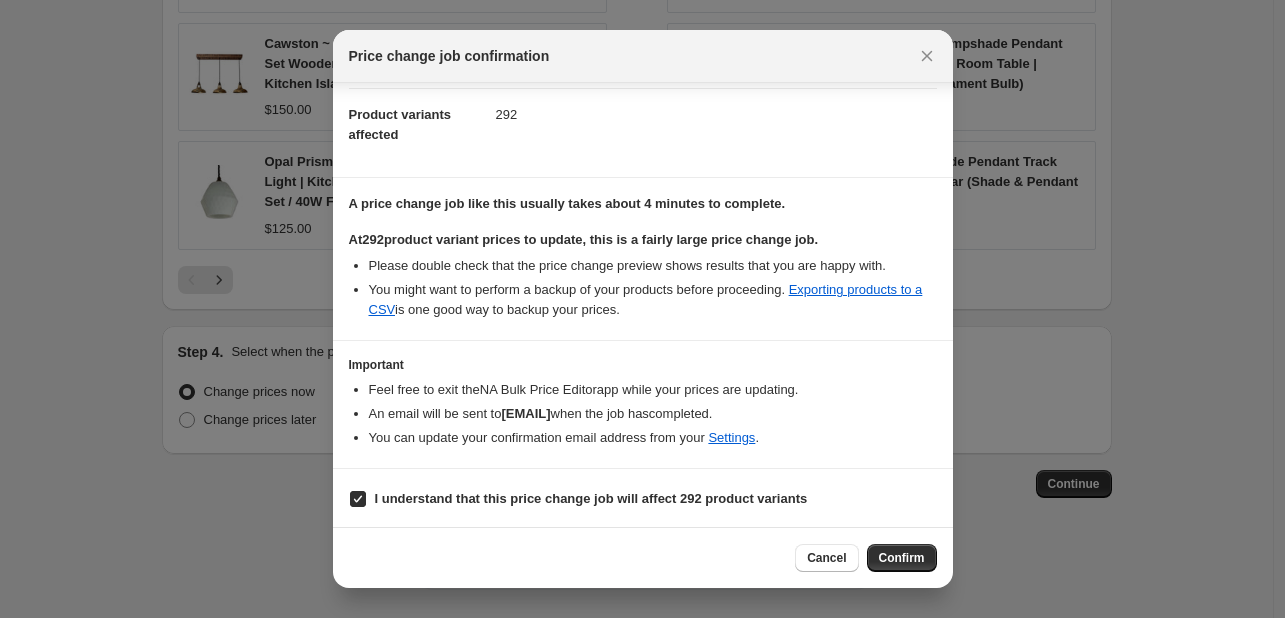 click on "Confirm" at bounding box center [902, 558] 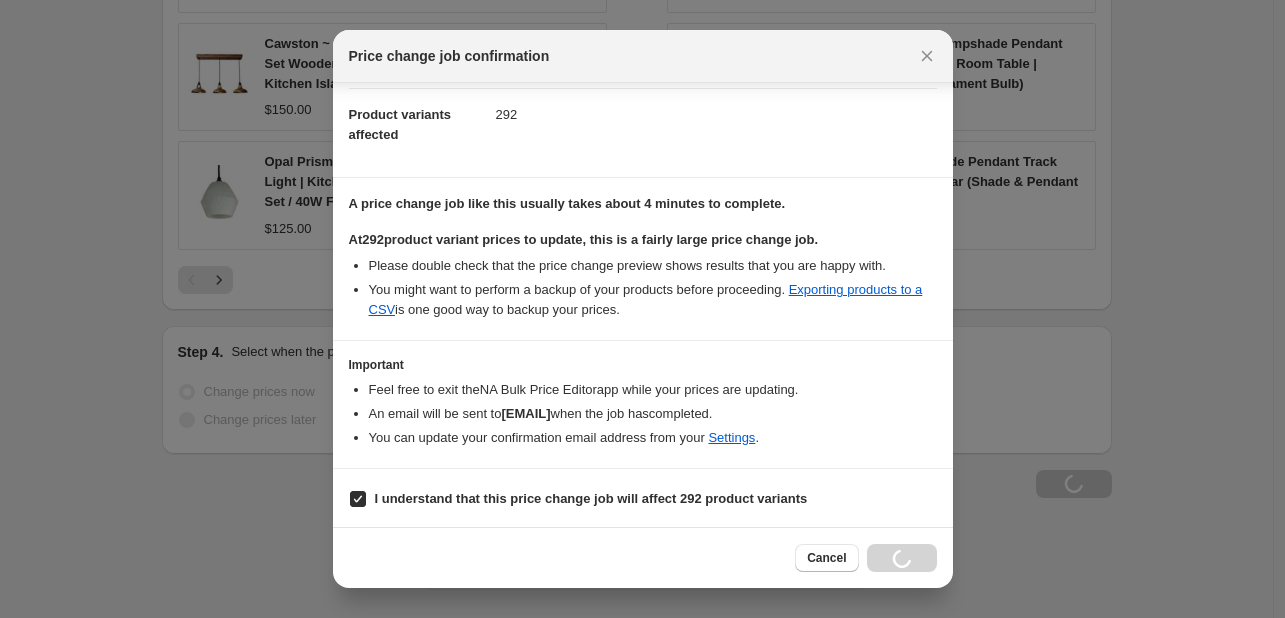 scroll, scrollTop: 1533, scrollLeft: 0, axis: vertical 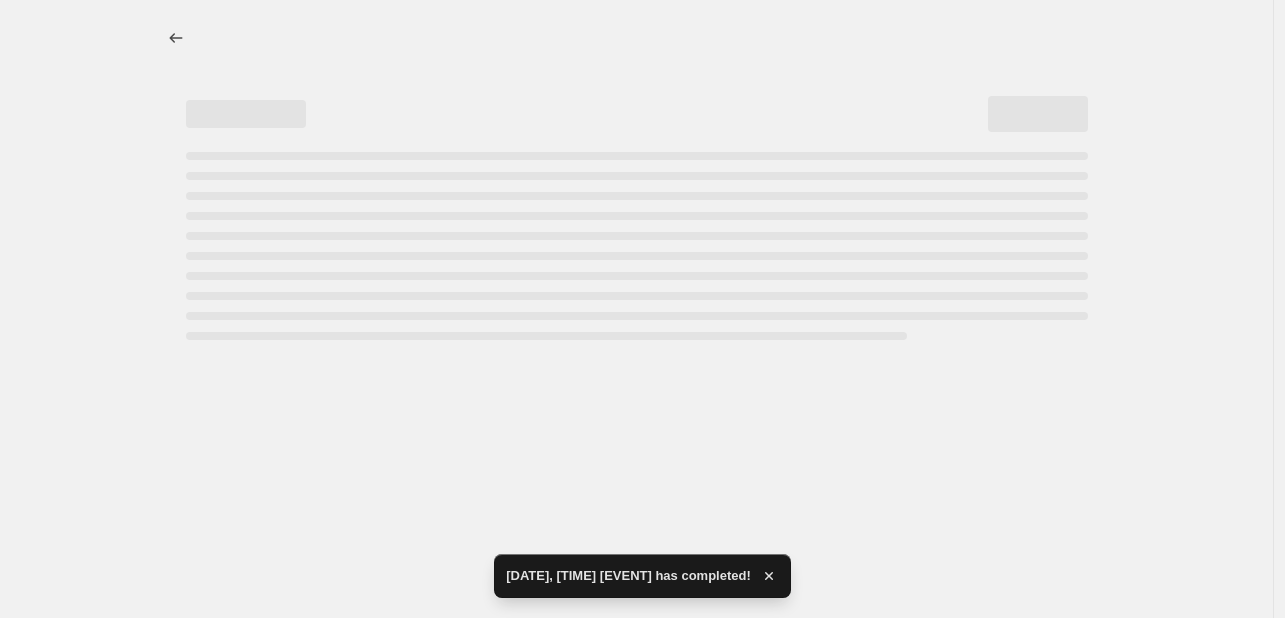 select on "percentage" 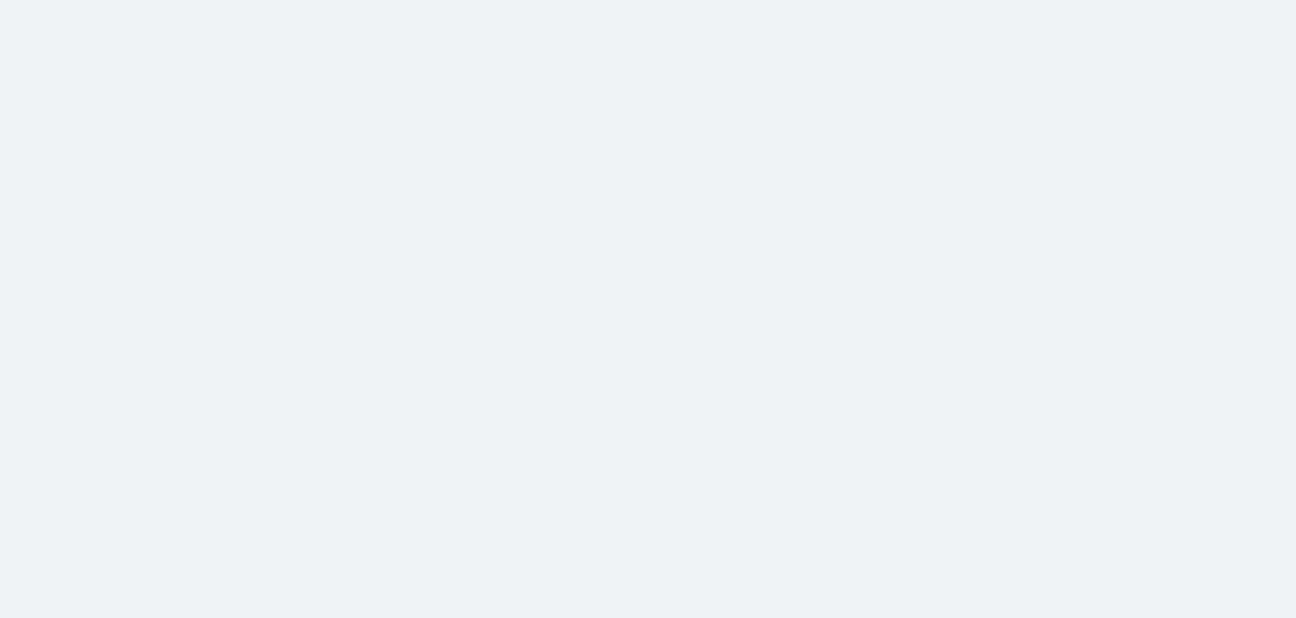 scroll, scrollTop: 0, scrollLeft: 0, axis: both 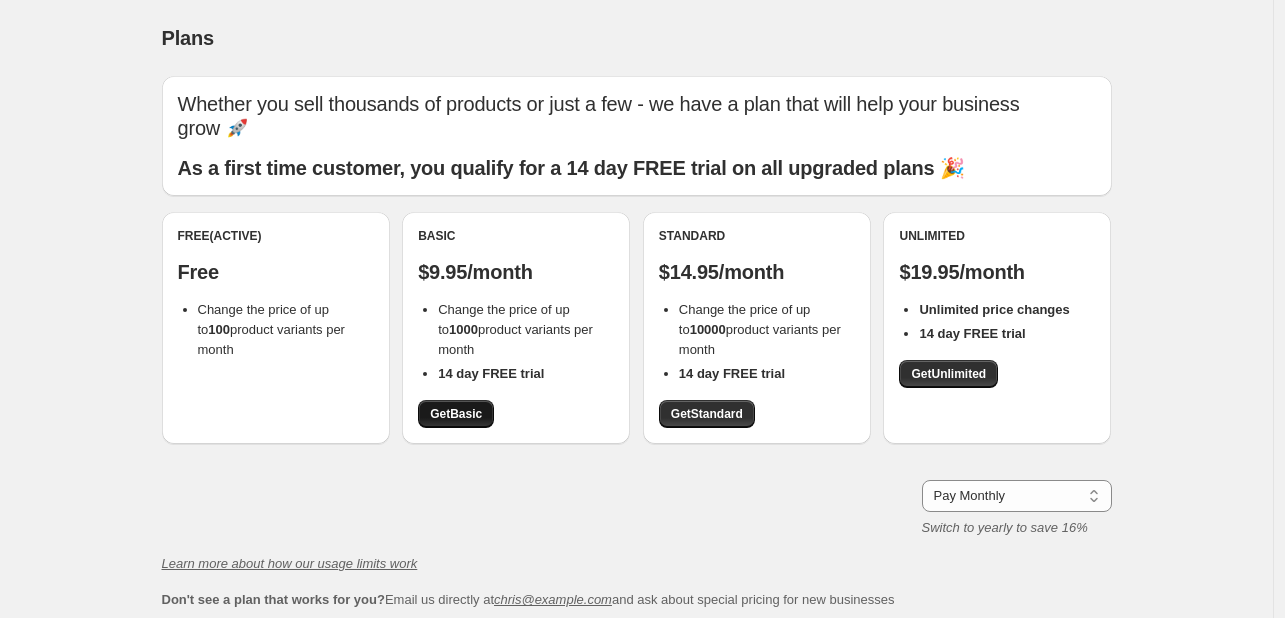 click on "Get  Basic" at bounding box center (456, 414) 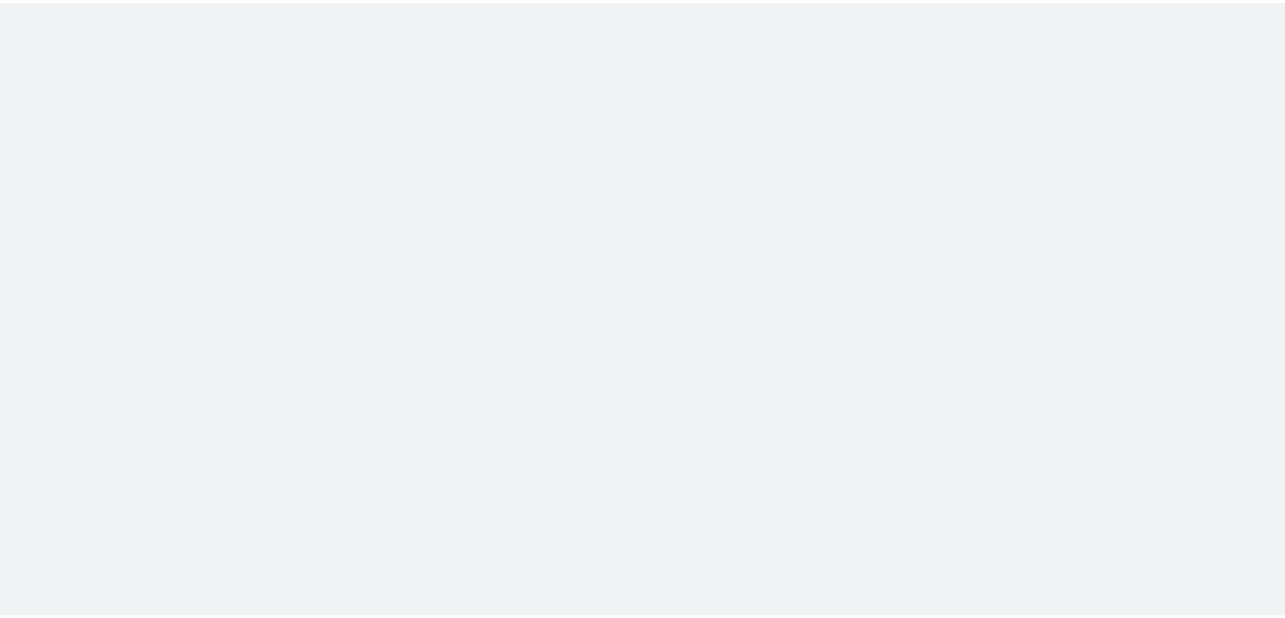 scroll, scrollTop: 0, scrollLeft: 0, axis: both 